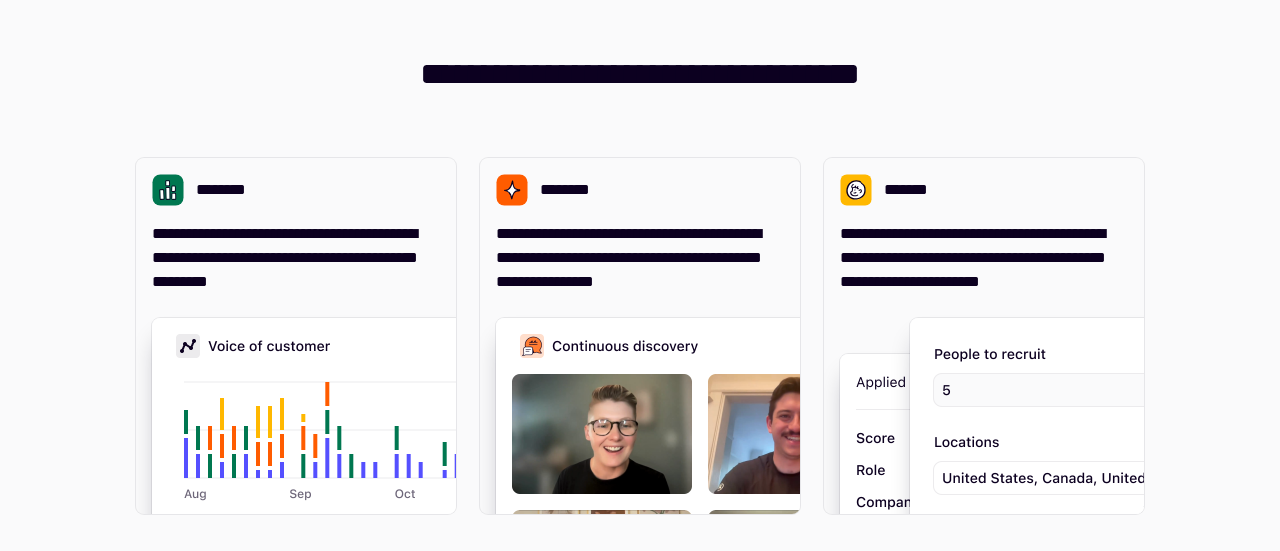 scroll, scrollTop: 0, scrollLeft: 0, axis: both 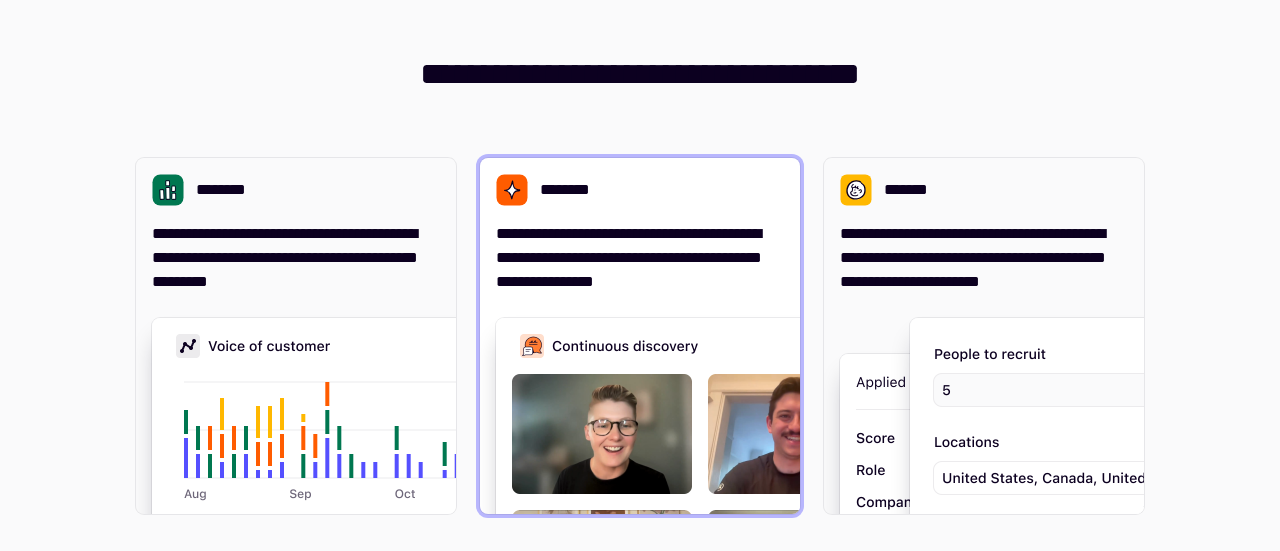click on "**********" at bounding box center [640, 258] 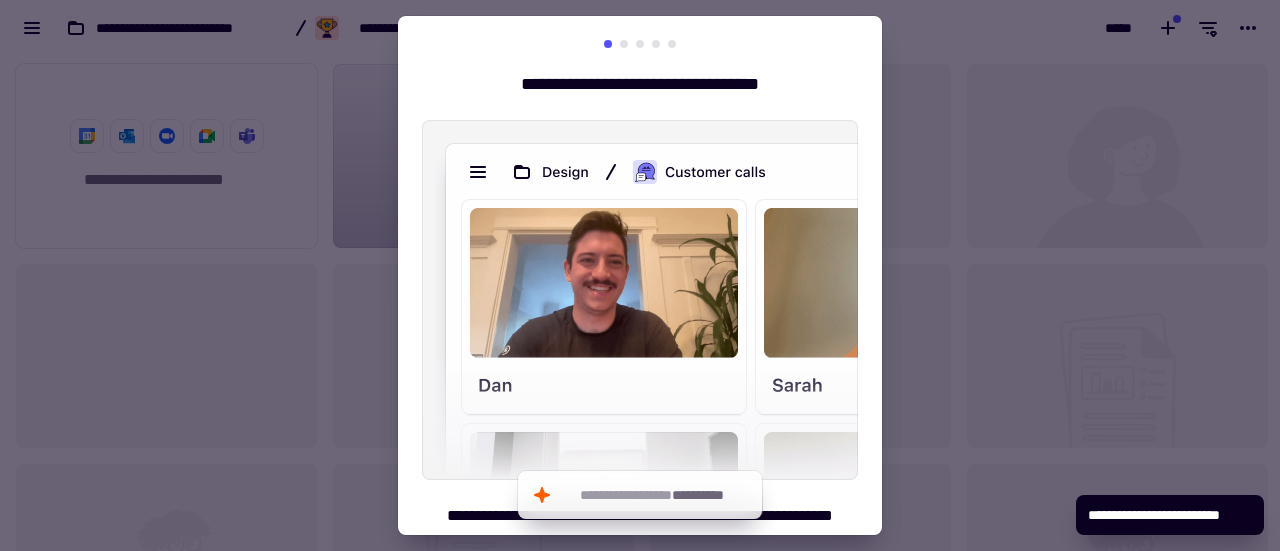 scroll, scrollTop: 16, scrollLeft: 16, axis: both 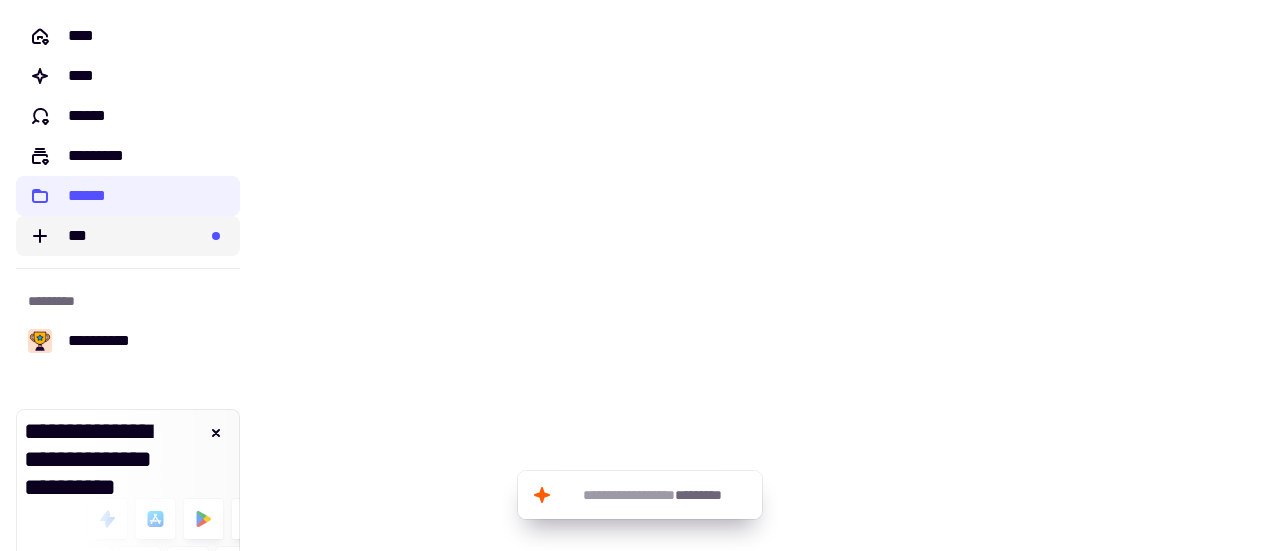 click on "***" 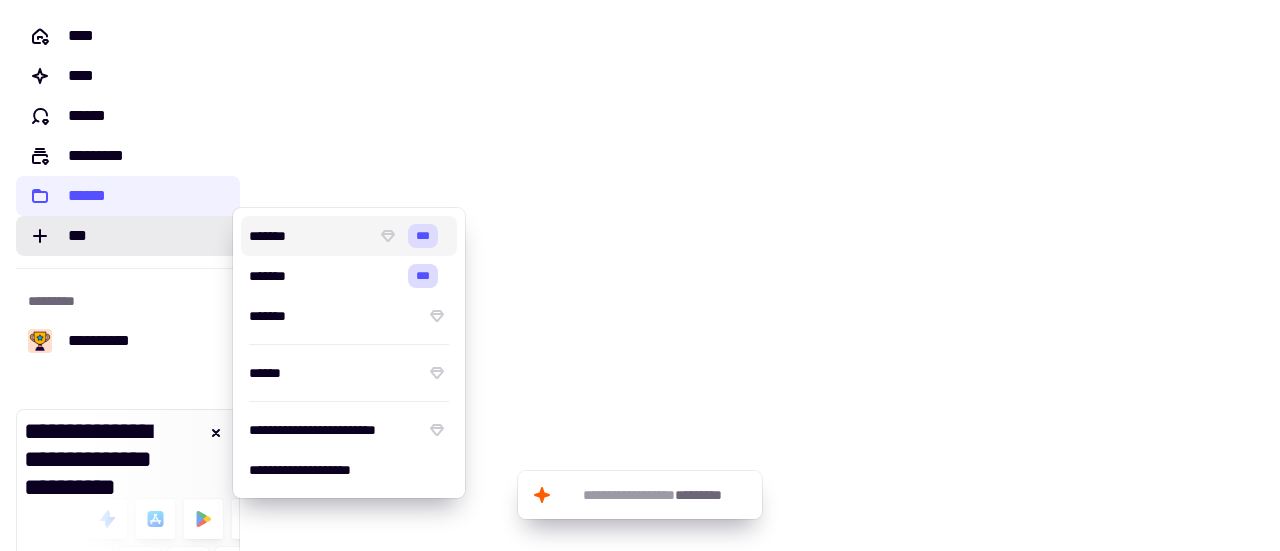 click on "*******" at bounding box center (308, 236) 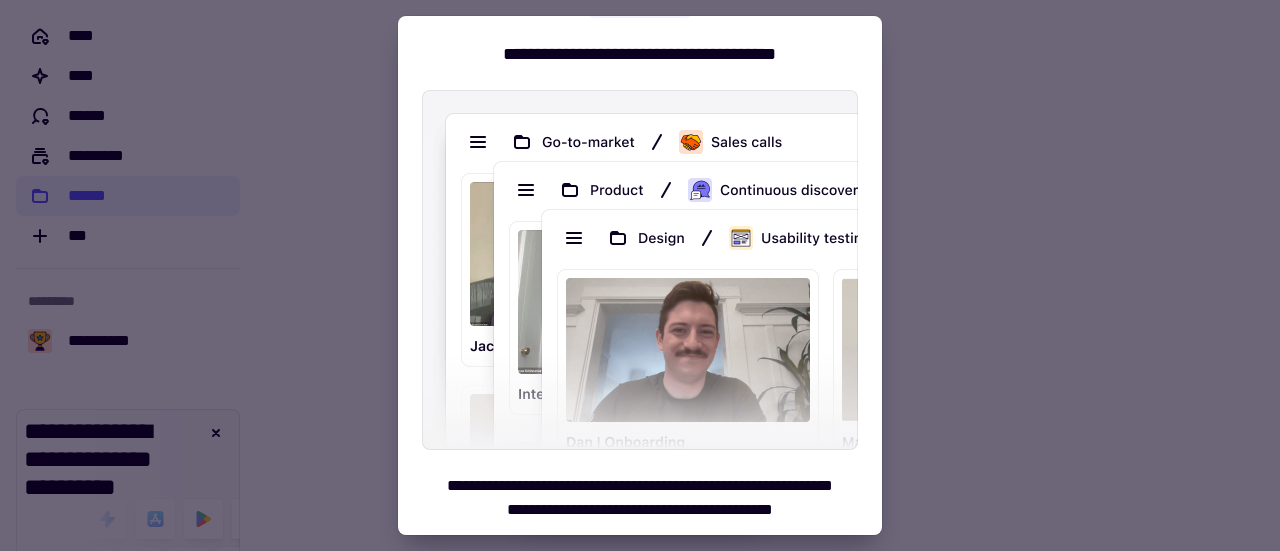 scroll, scrollTop: 0, scrollLeft: 0, axis: both 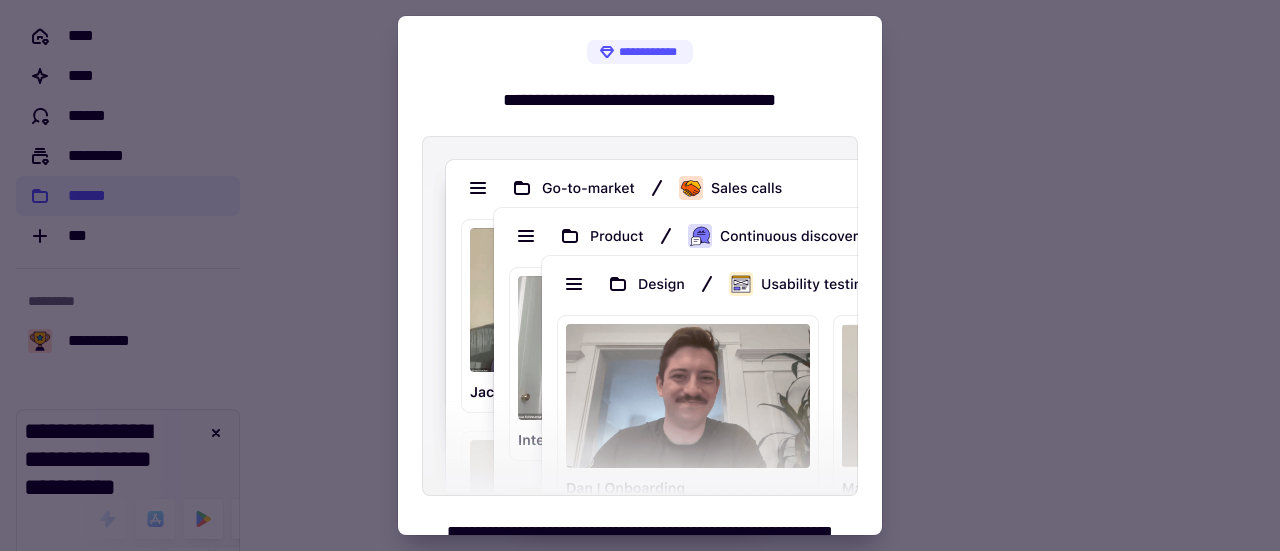click at bounding box center [640, 275] 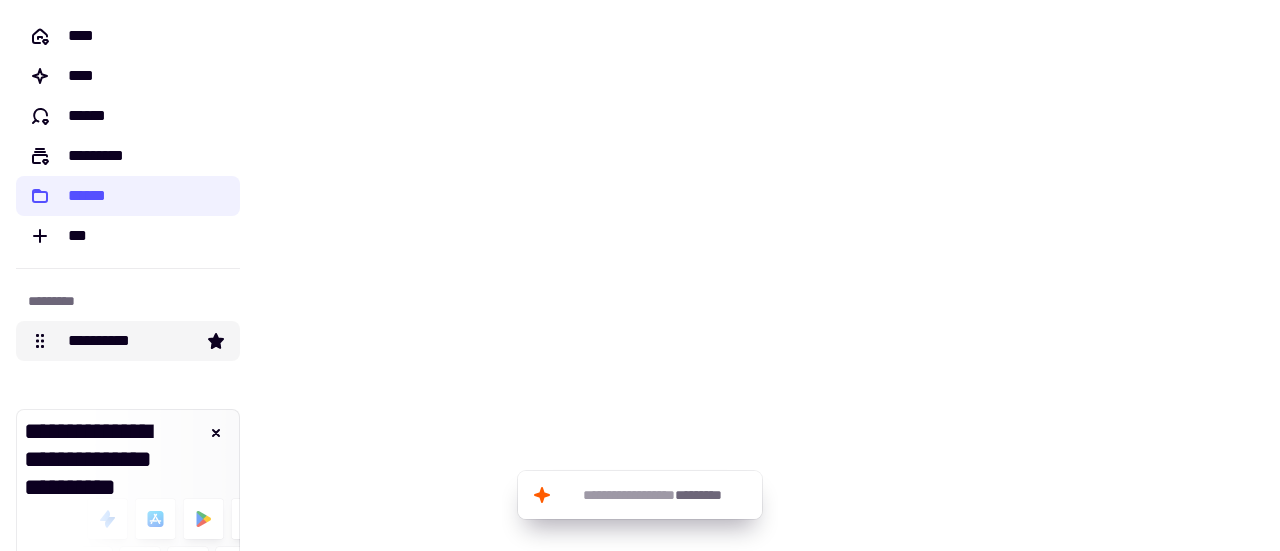 click on "**********" 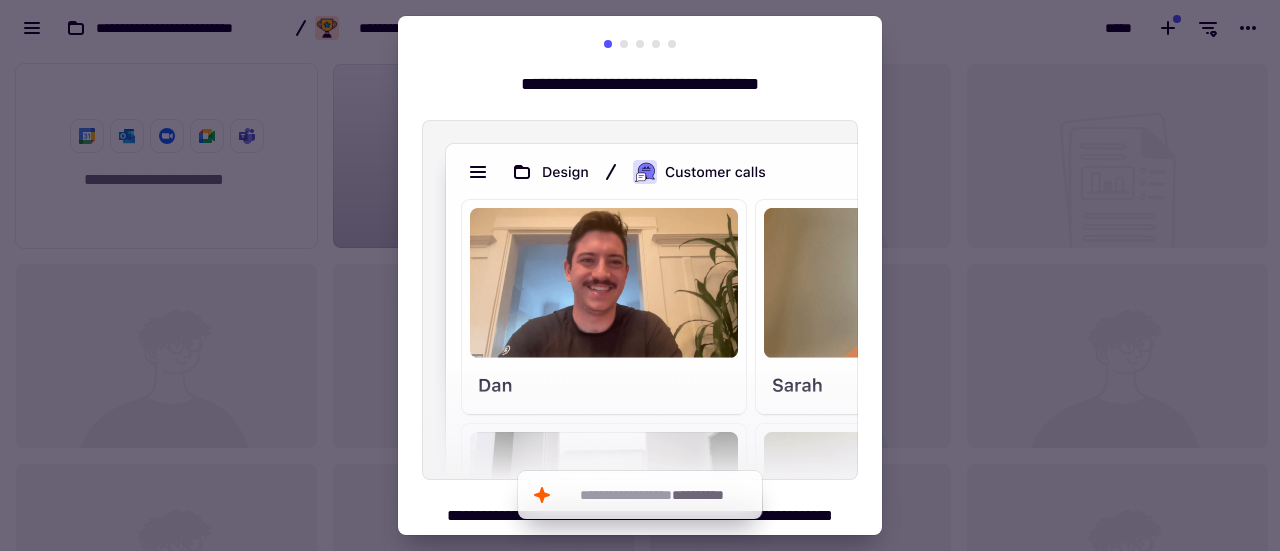 scroll, scrollTop: 16, scrollLeft: 16, axis: both 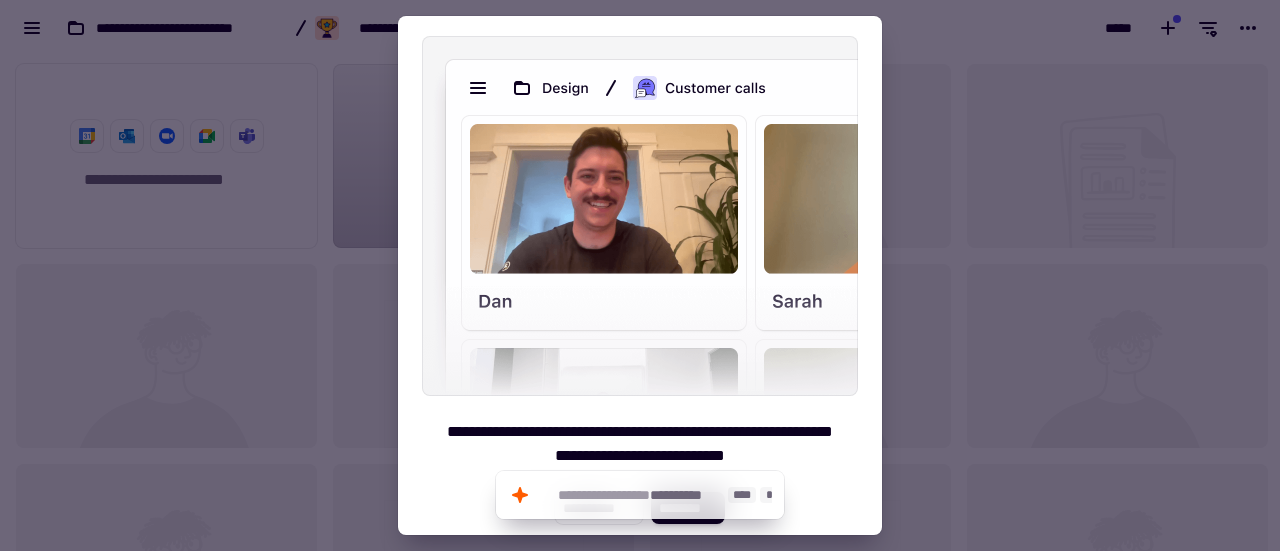 click on "**********" 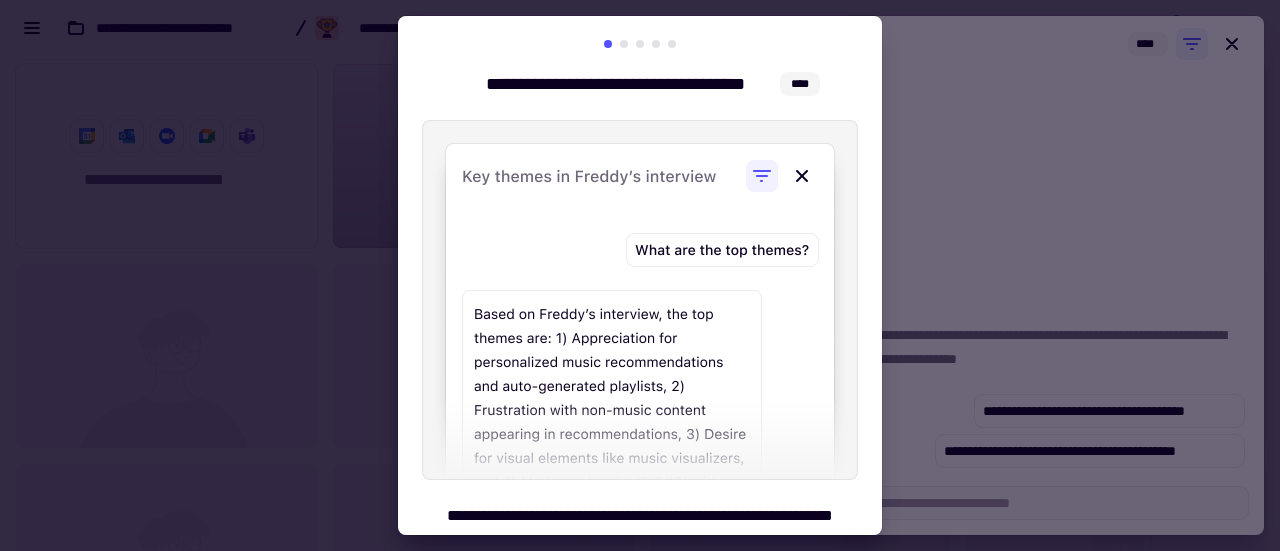 scroll, scrollTop: 84, scrollLeft: 0, axis: vertical 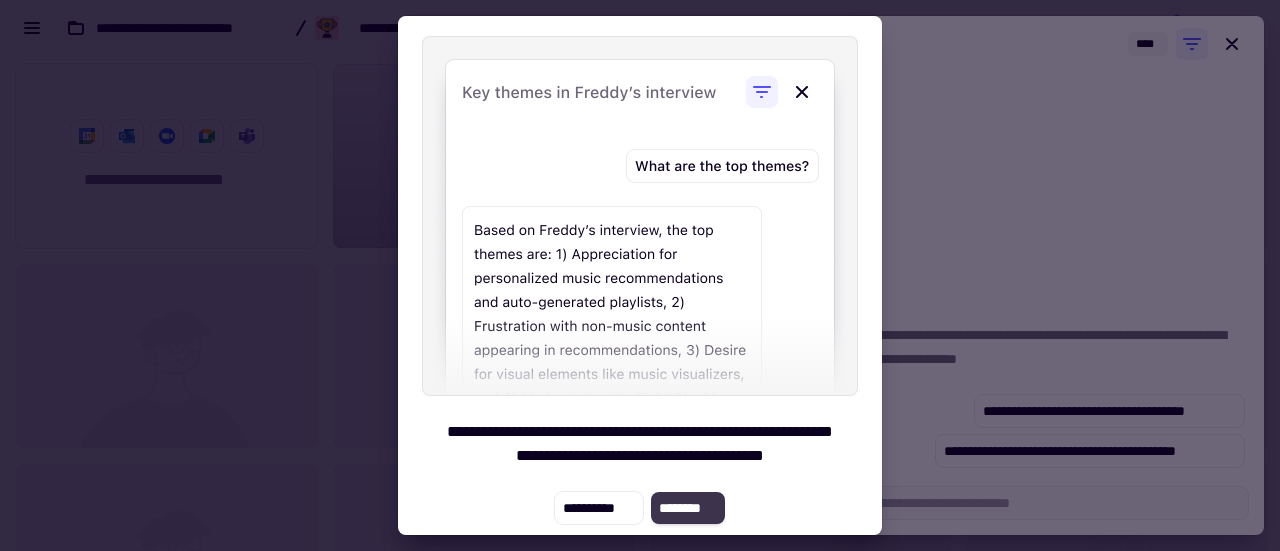click on "********" 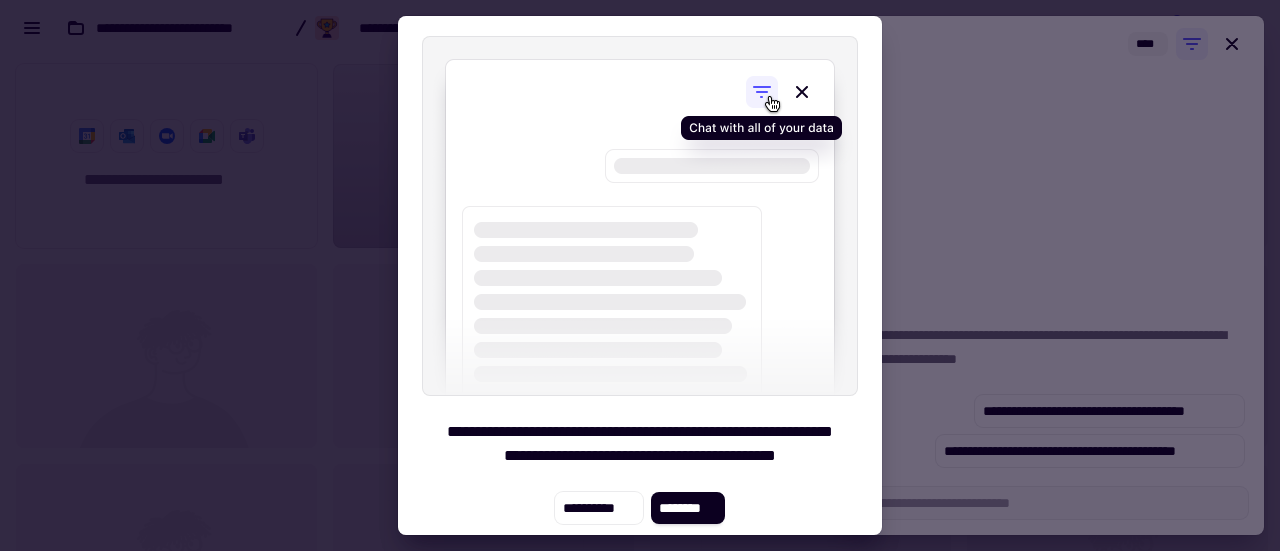 click at bounding box center [640, 216] 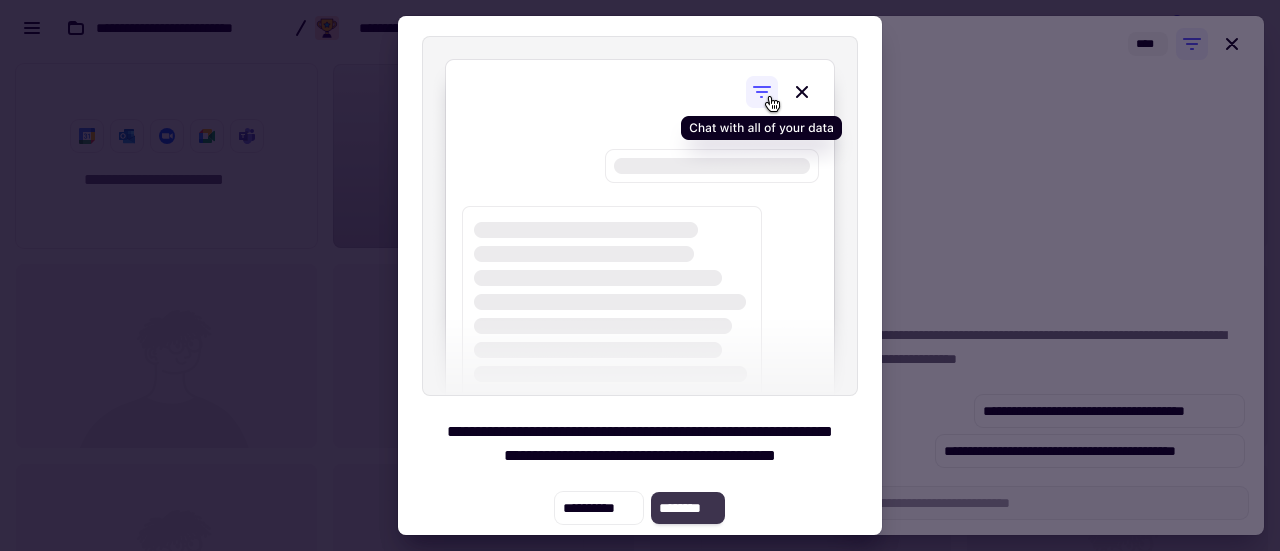 type on "*" 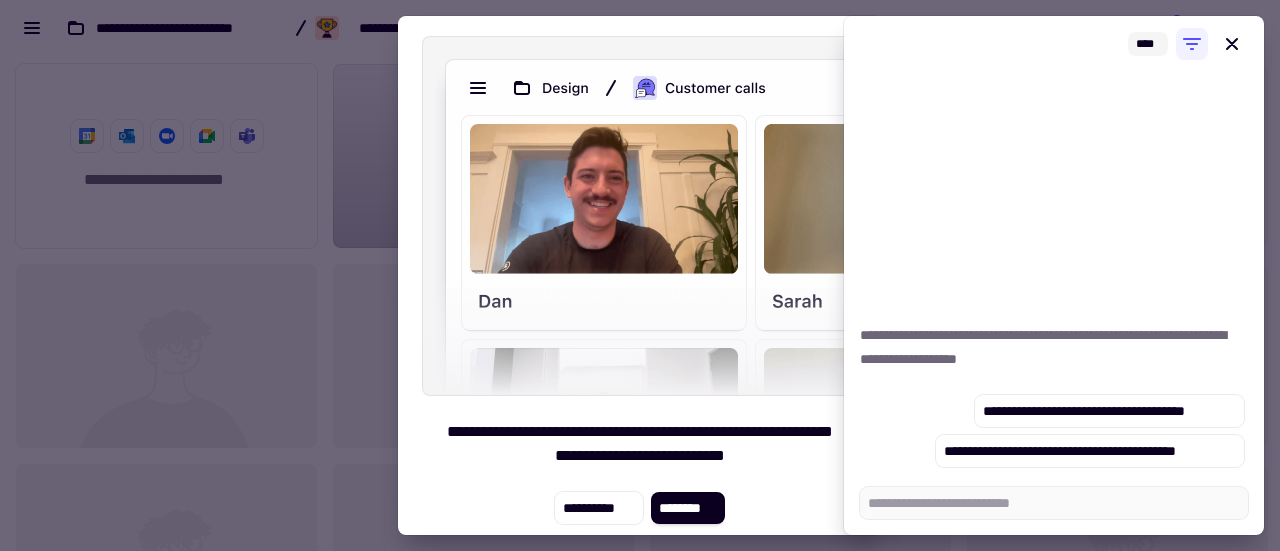 click on "********" 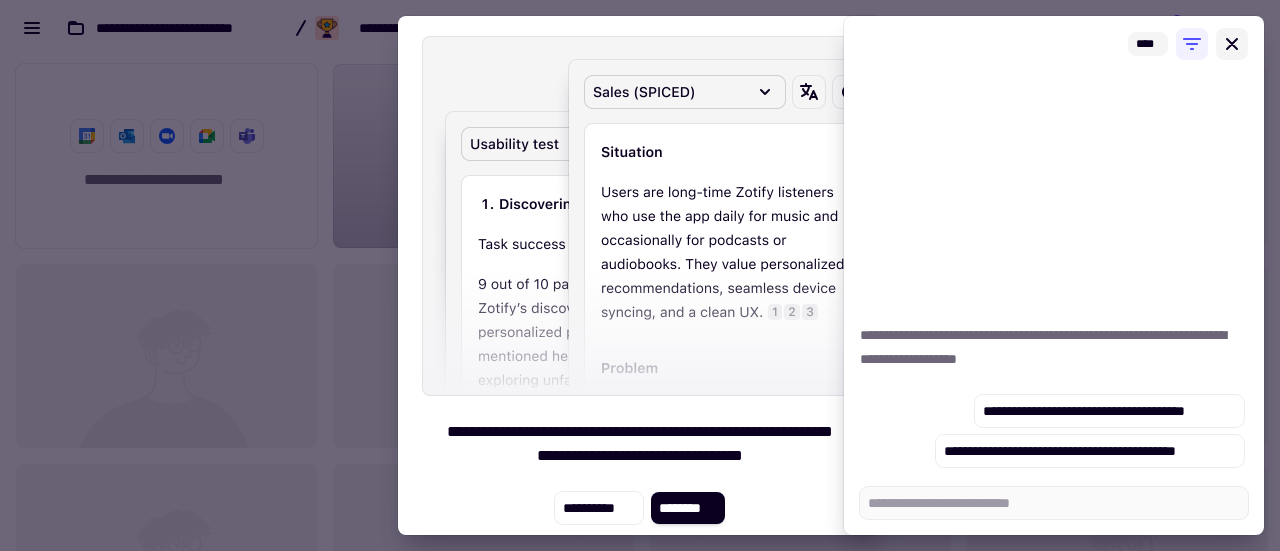 click 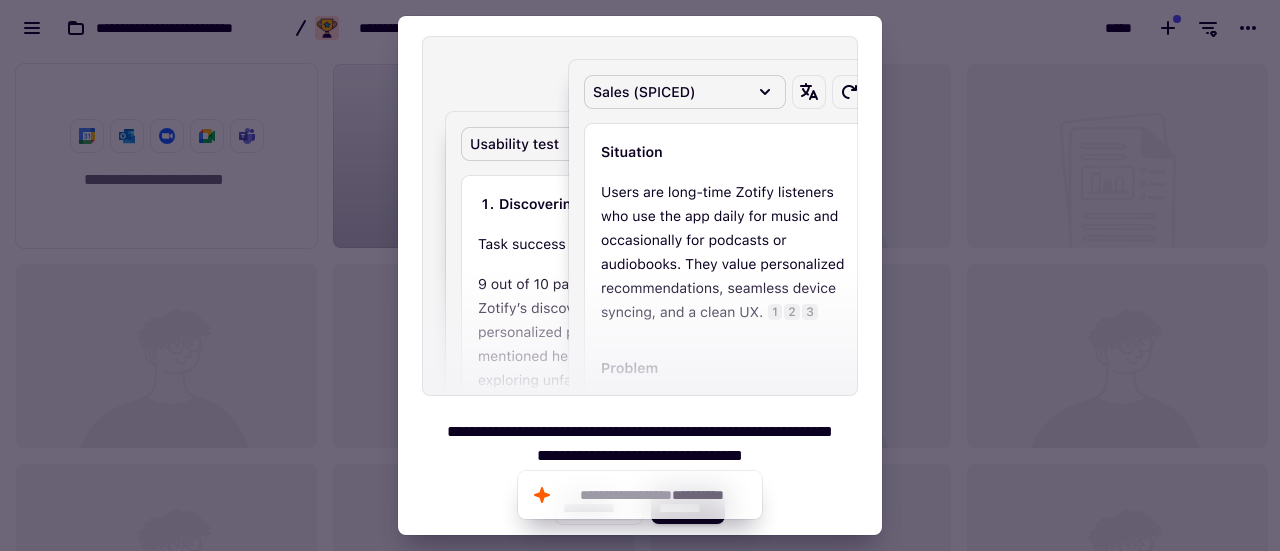 click at bounding box center (640, 275) 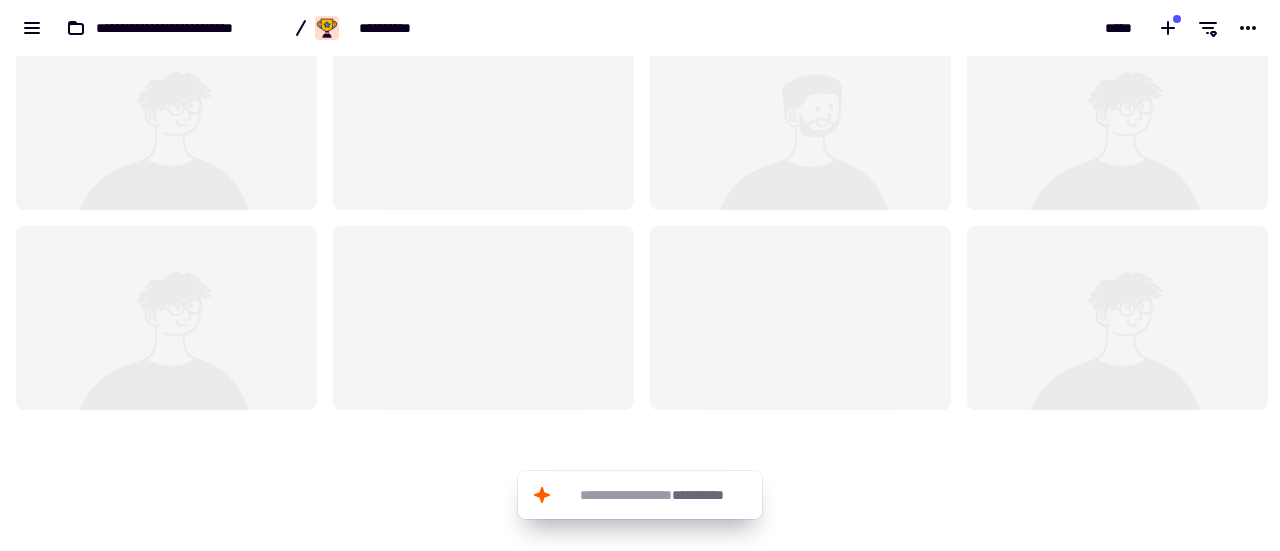scroll, scrollTop: 0, scrollLeft: 0, axis: both 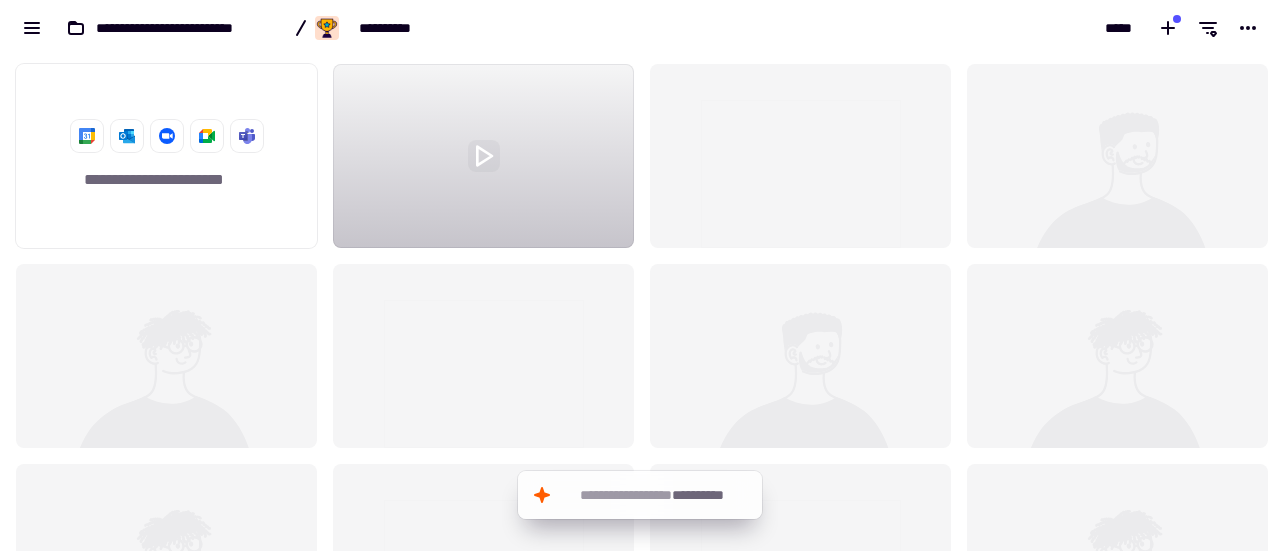 click 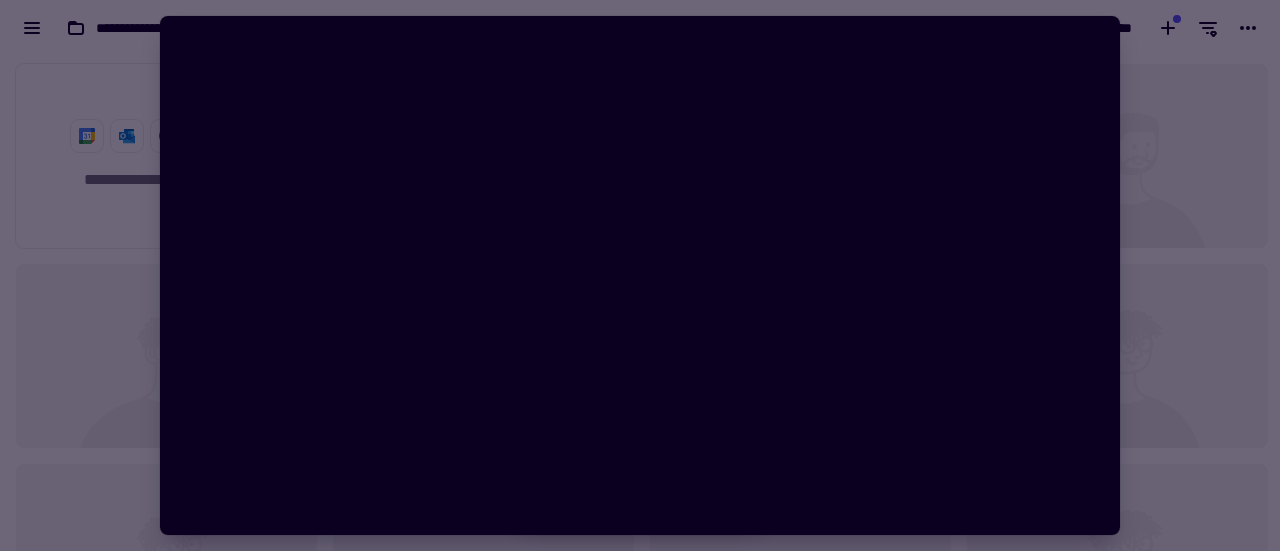 click at bounding box center (640, 275) 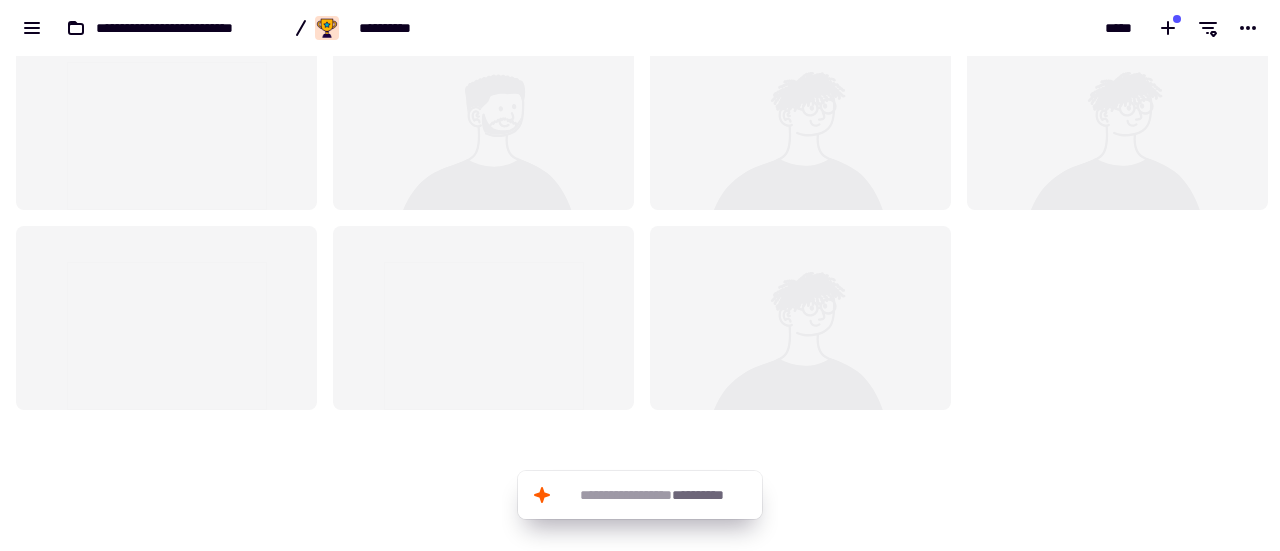 scroll, scrollTop: 0, scrollLeft: 0, axis: both 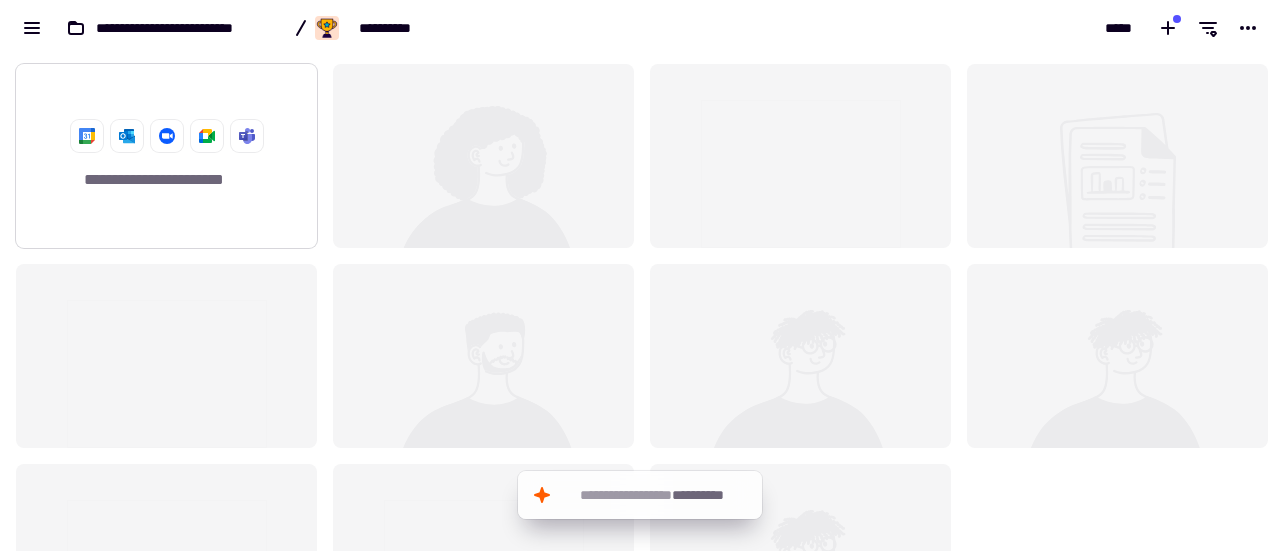 click 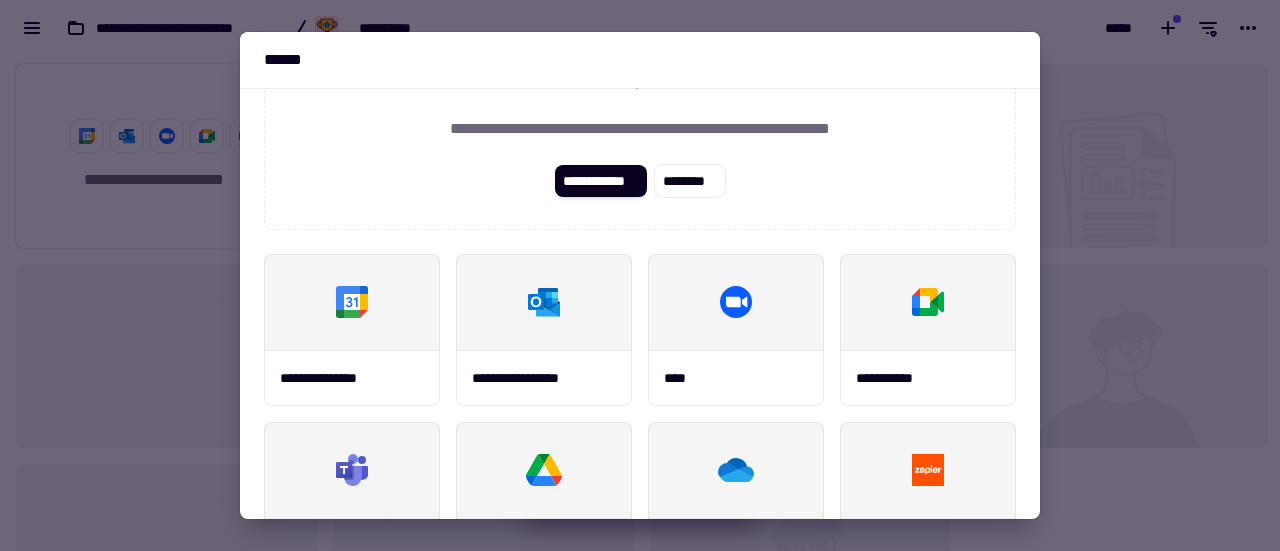 scroll, scrollTop: 0, scrollLeft: 0, axis: both 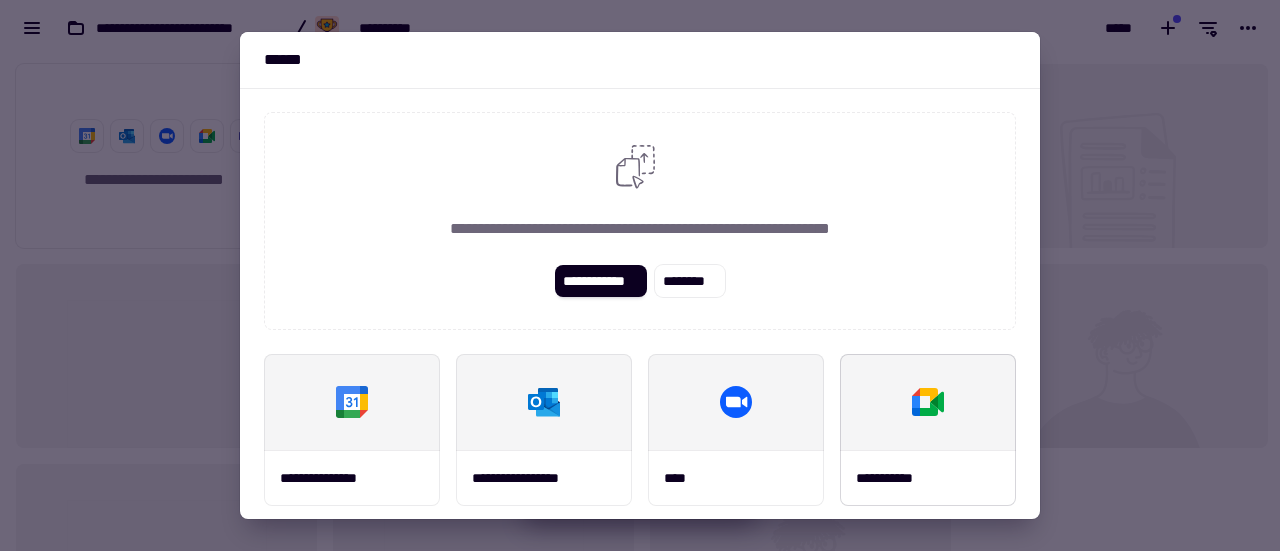 click 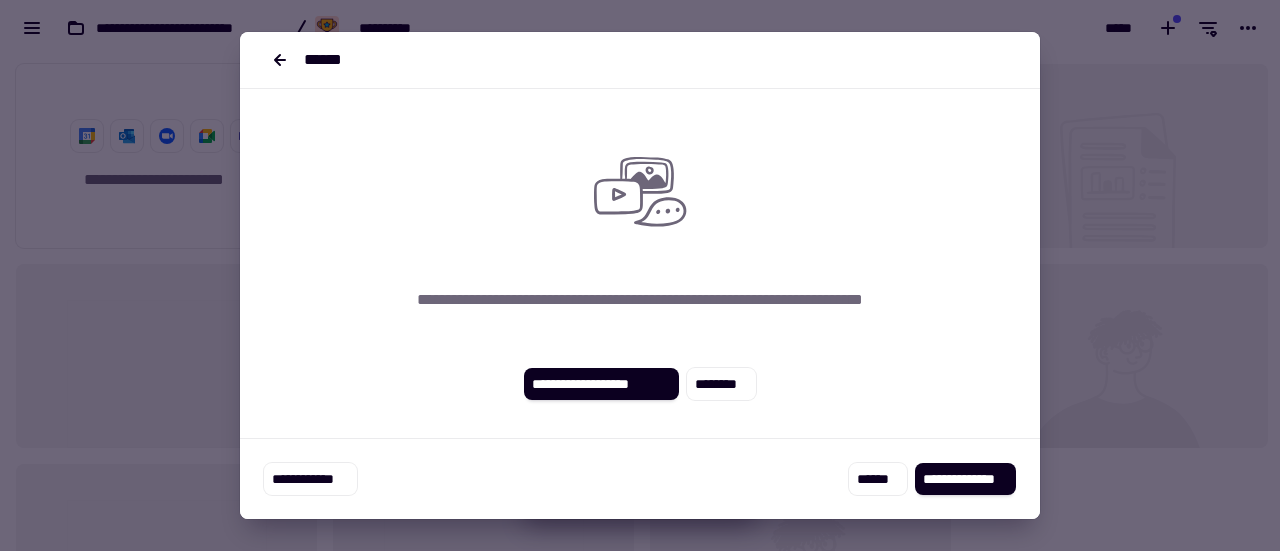 scroll, scrollTop: 80, scrollLeft: 0, axis: vertical 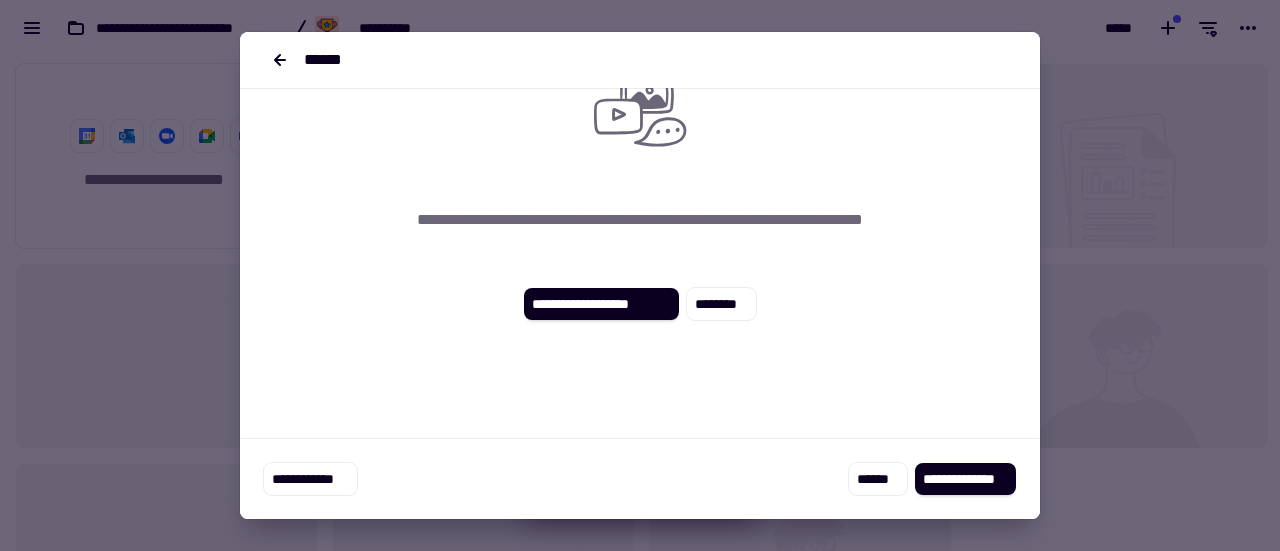 click at bounding box center (640, 275) 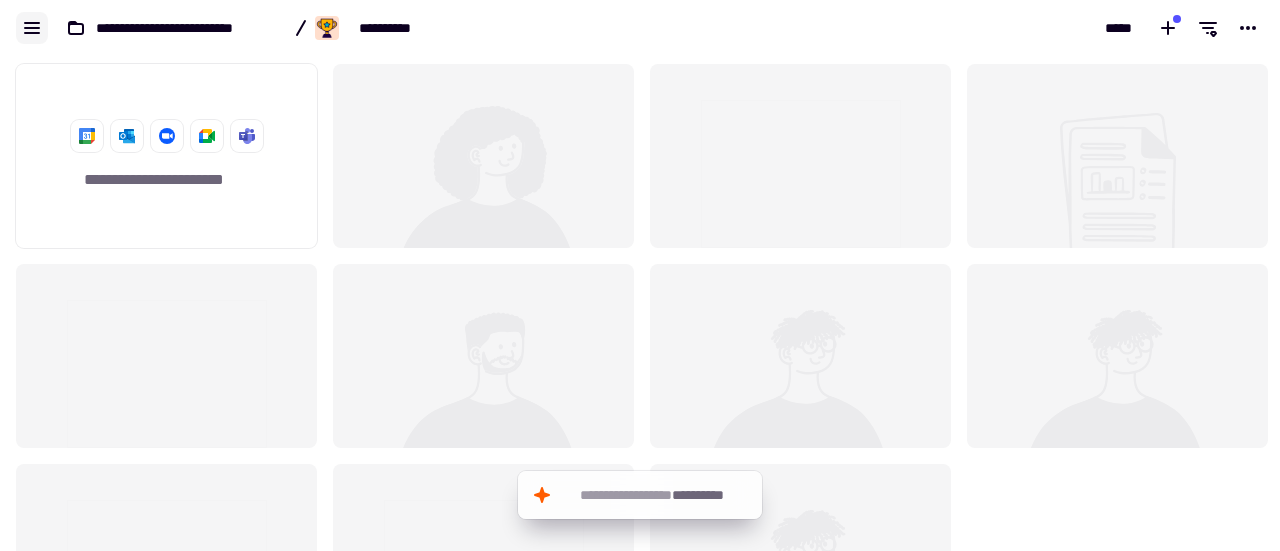 click 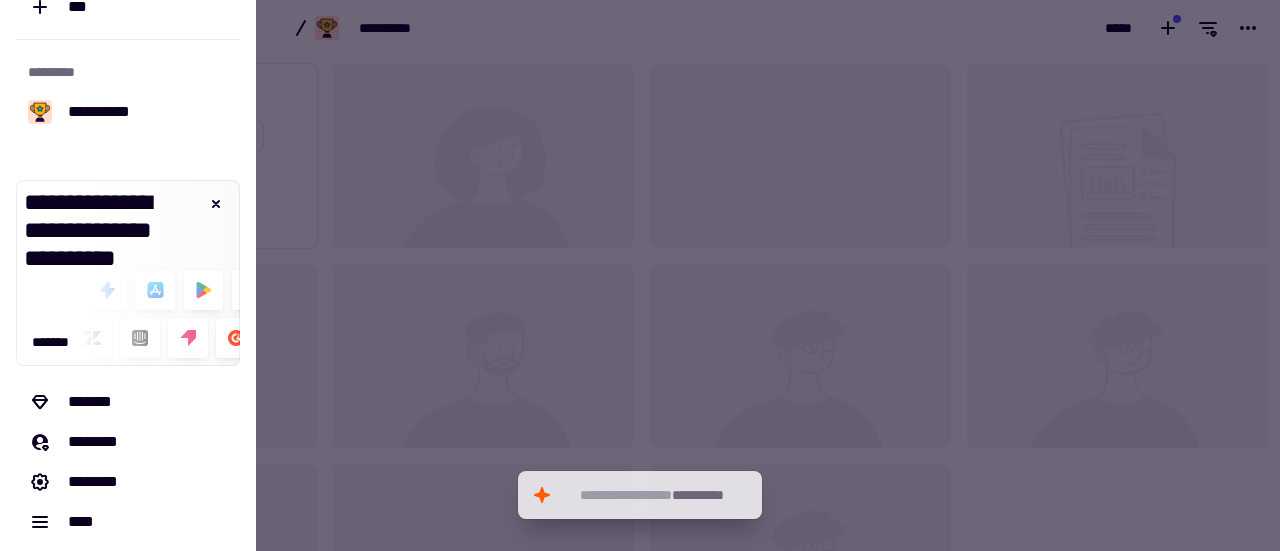 scroll, scrollTop: 236, scrollLeft: 0, axis: vertical 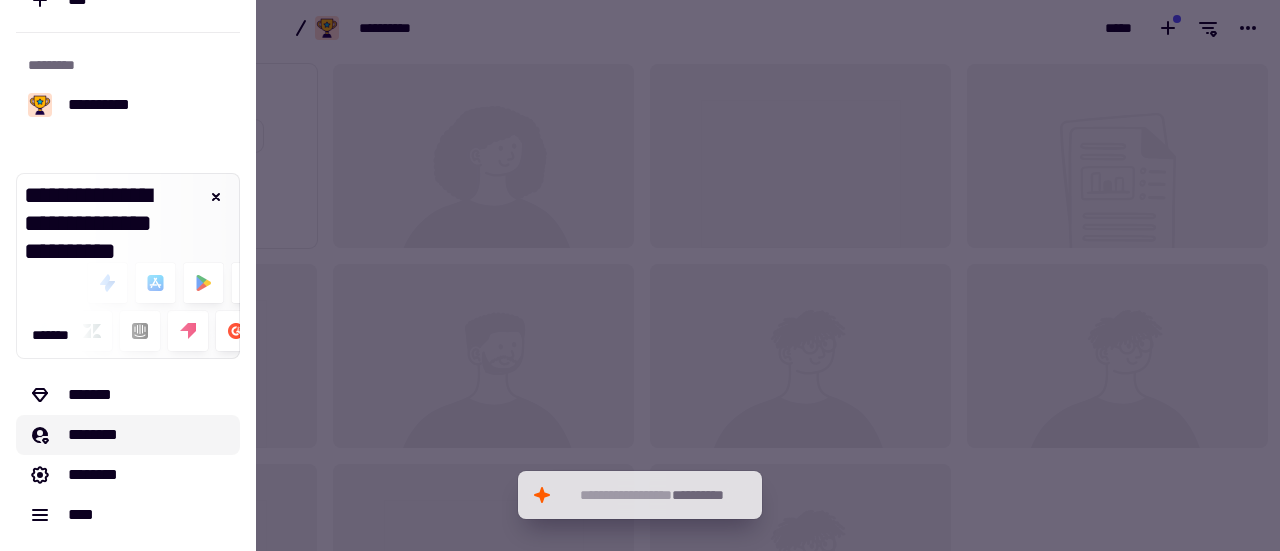 click on "********" 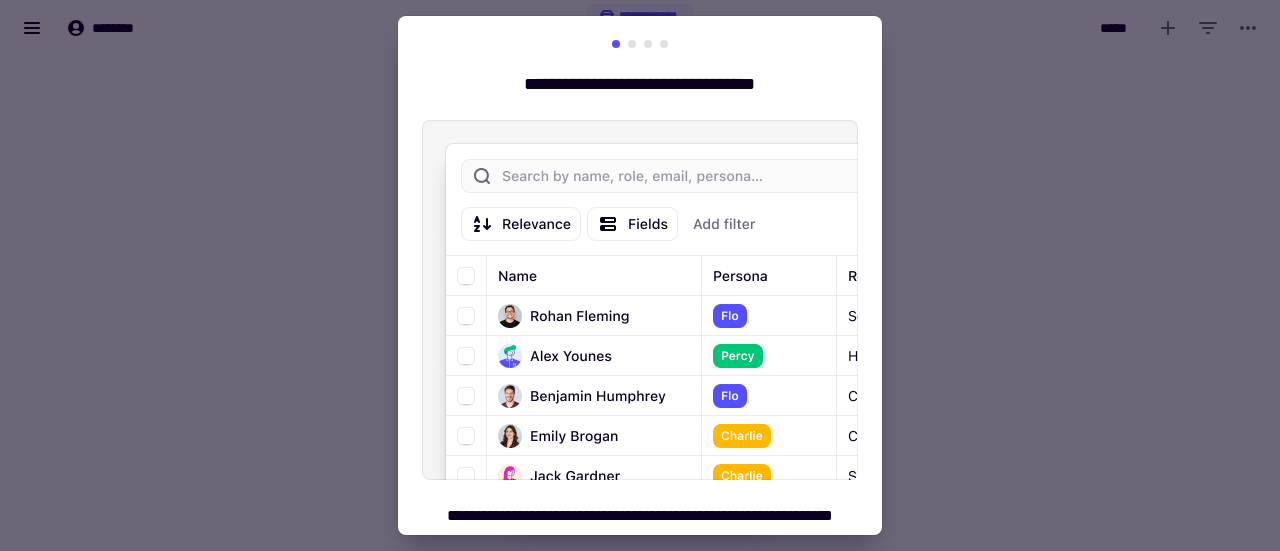 click at bounding box center [640, 275] 